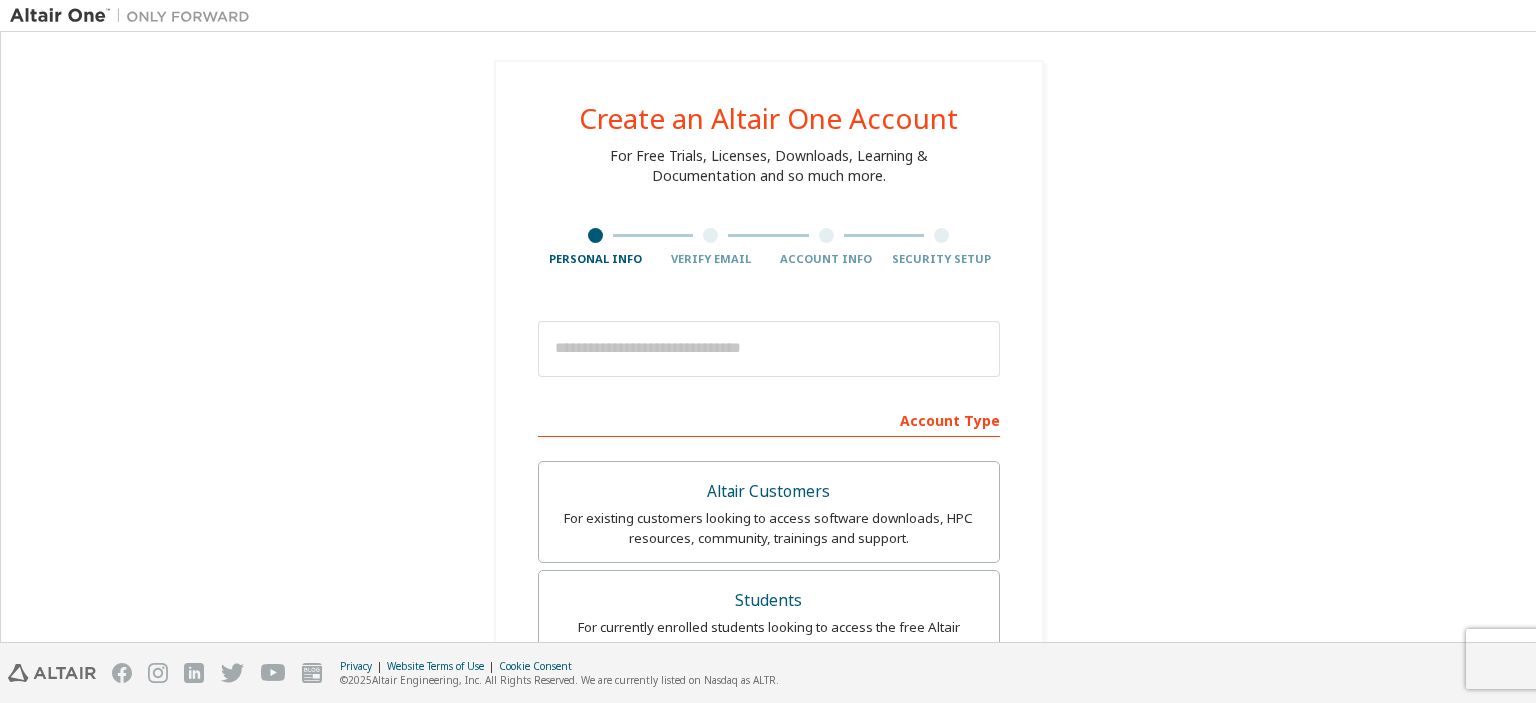 scroll, scrollTop: 0, scrollLeft: 0, axis: both 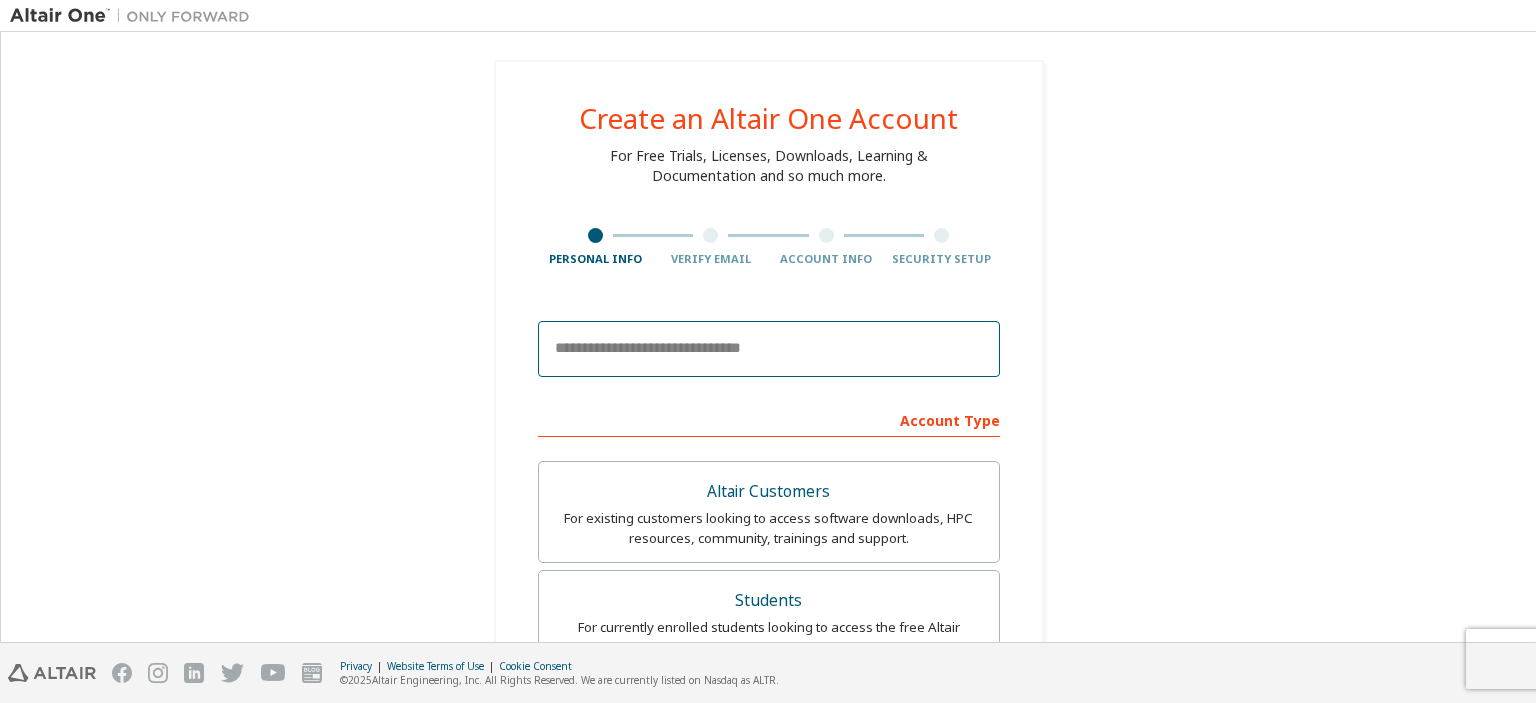 click at bounding box center [769, 349] 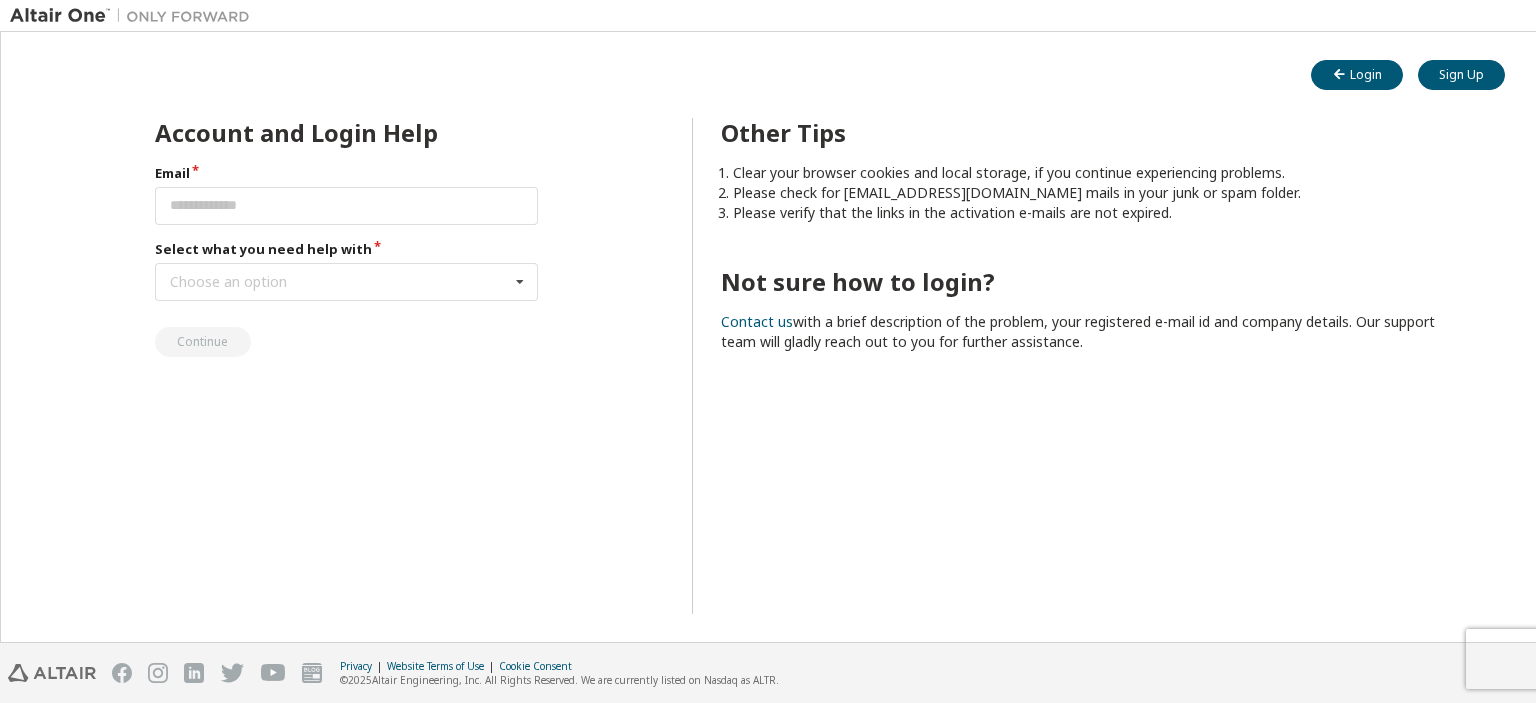 scroll, scrollTop: 0, scrollLeft: 0, axis: both 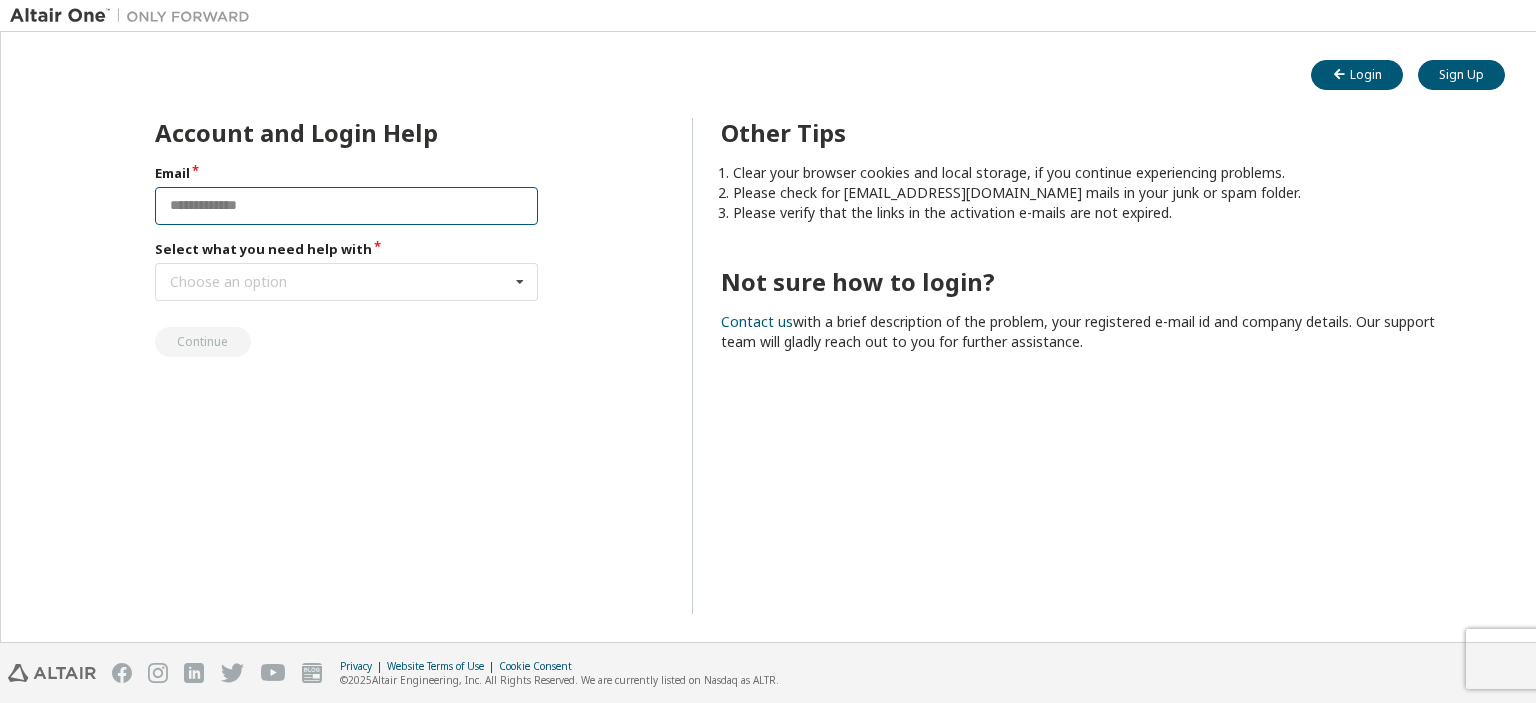 click at bounding box center [347, 206] 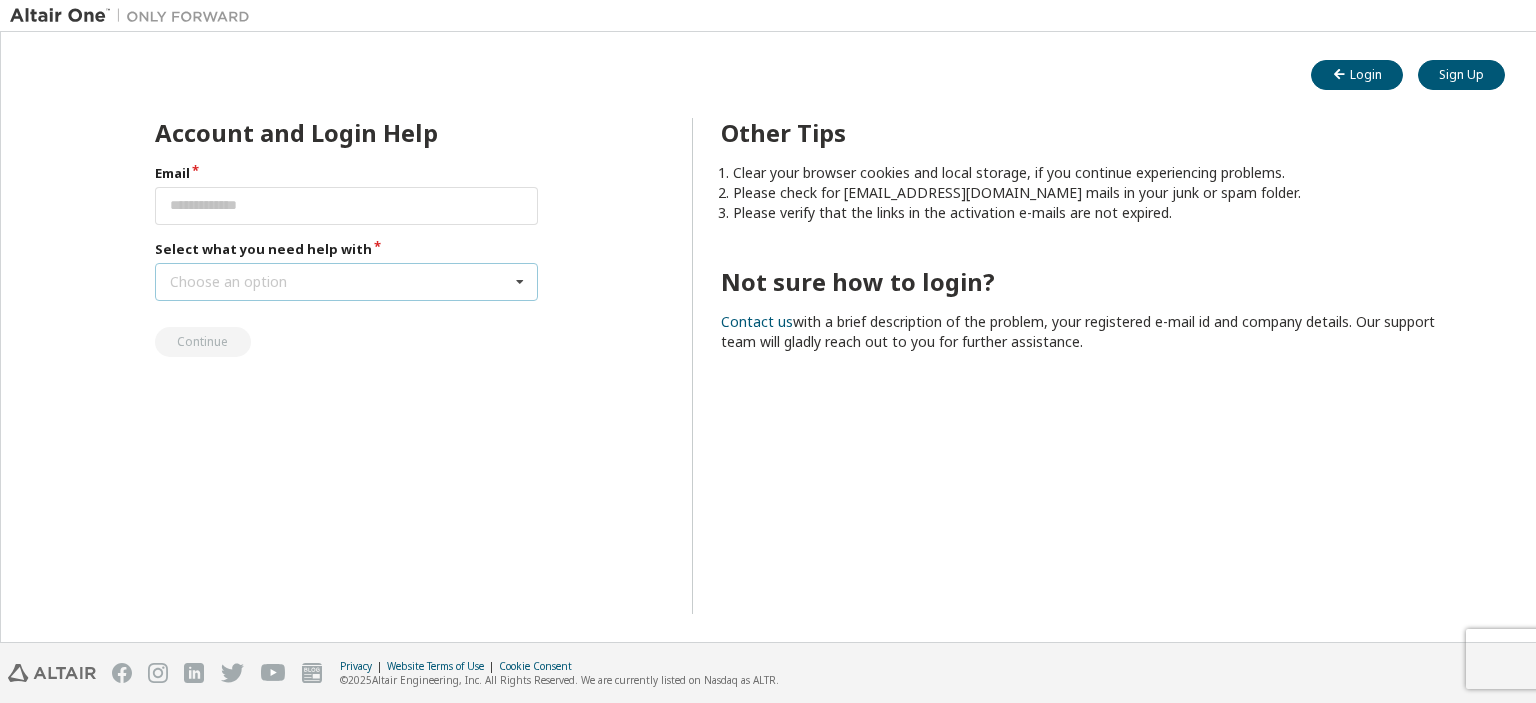 click on "Choose an option I forgot my password I did not receive activation mail My activation mail expired My account is locked I want to reset multi-factor authentication I don't know but can't login" at bounding box center (347, 282) 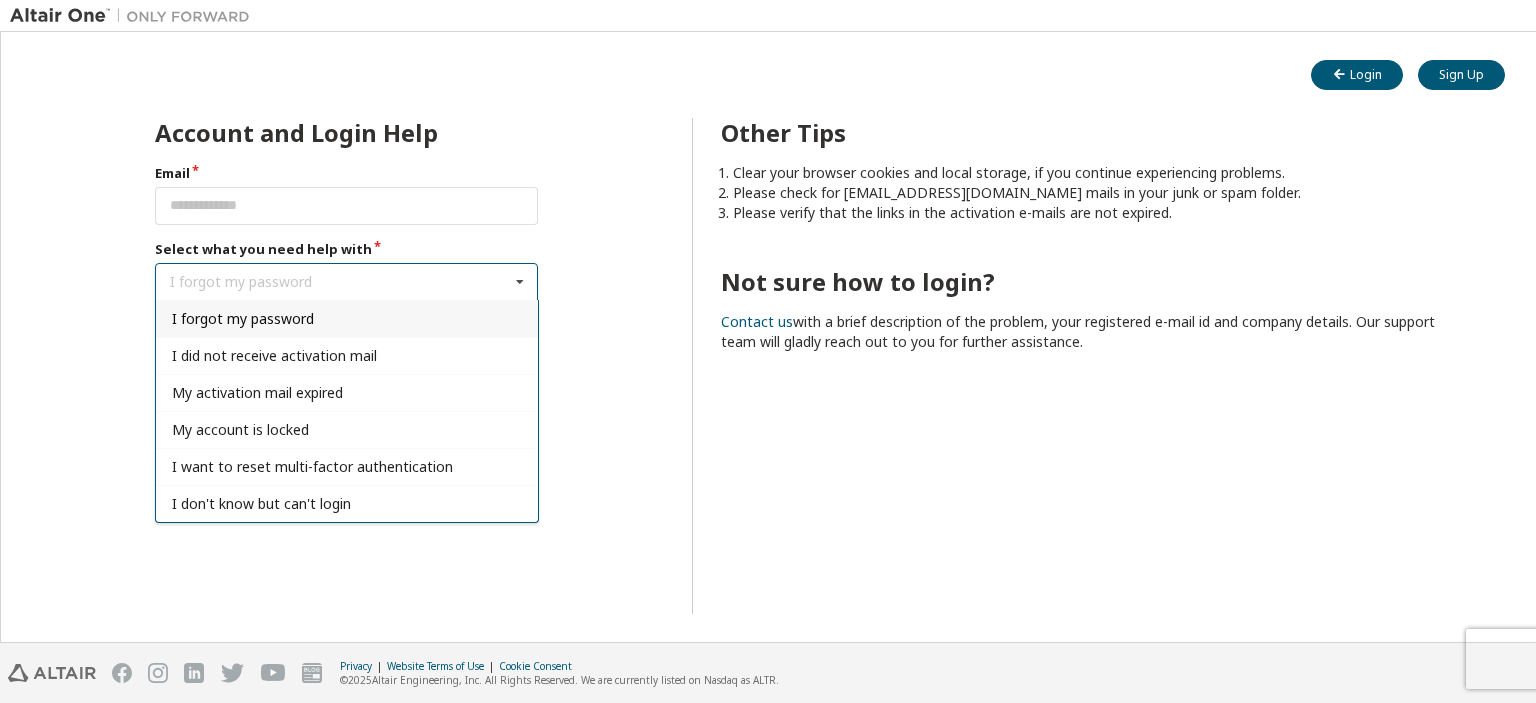click on "I forgot my password" at bounding box center [243, 318] 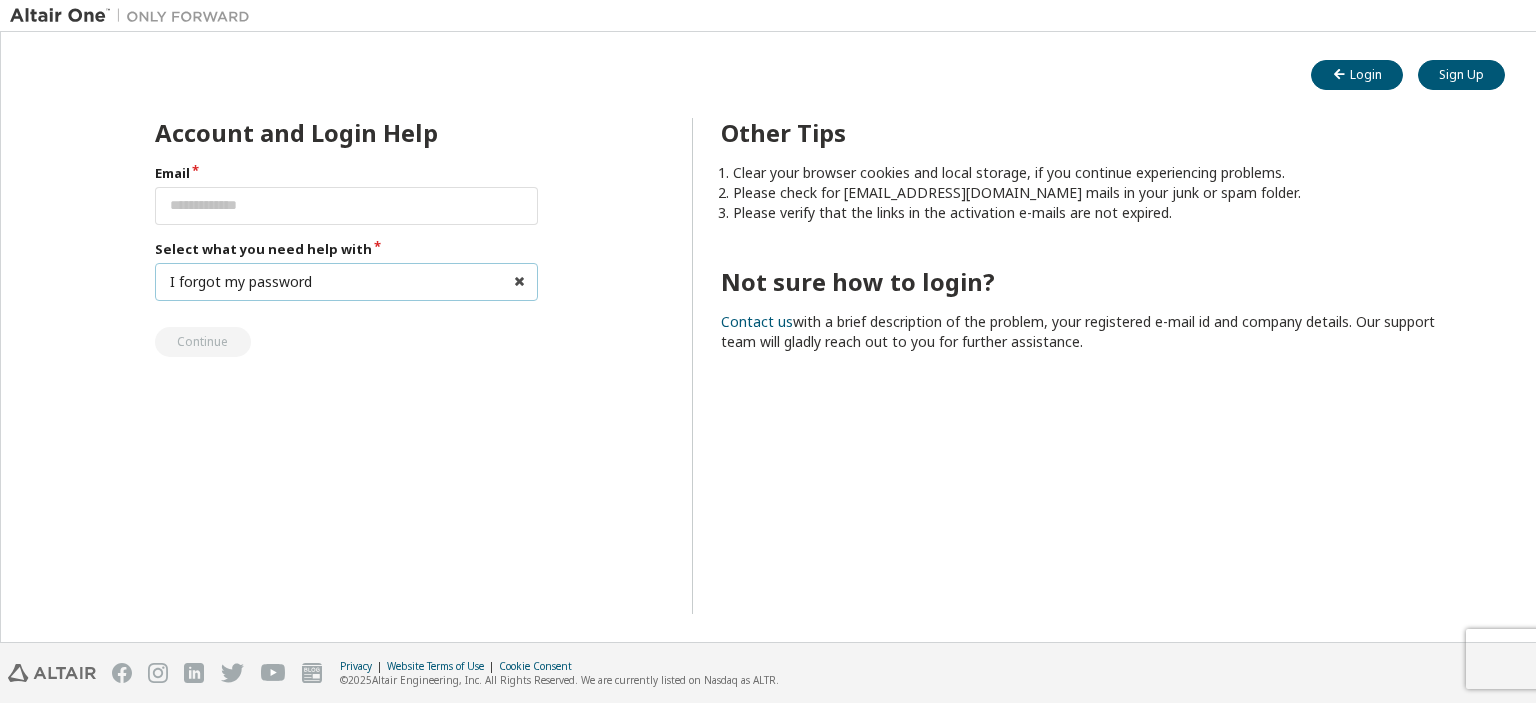 click on "I forgot my password I forgot my password I did not receive activation mail My activation mail expired My account is locked I want to reset multi-factor authentication I don't know but can't login" at bounding box center [347, 282] 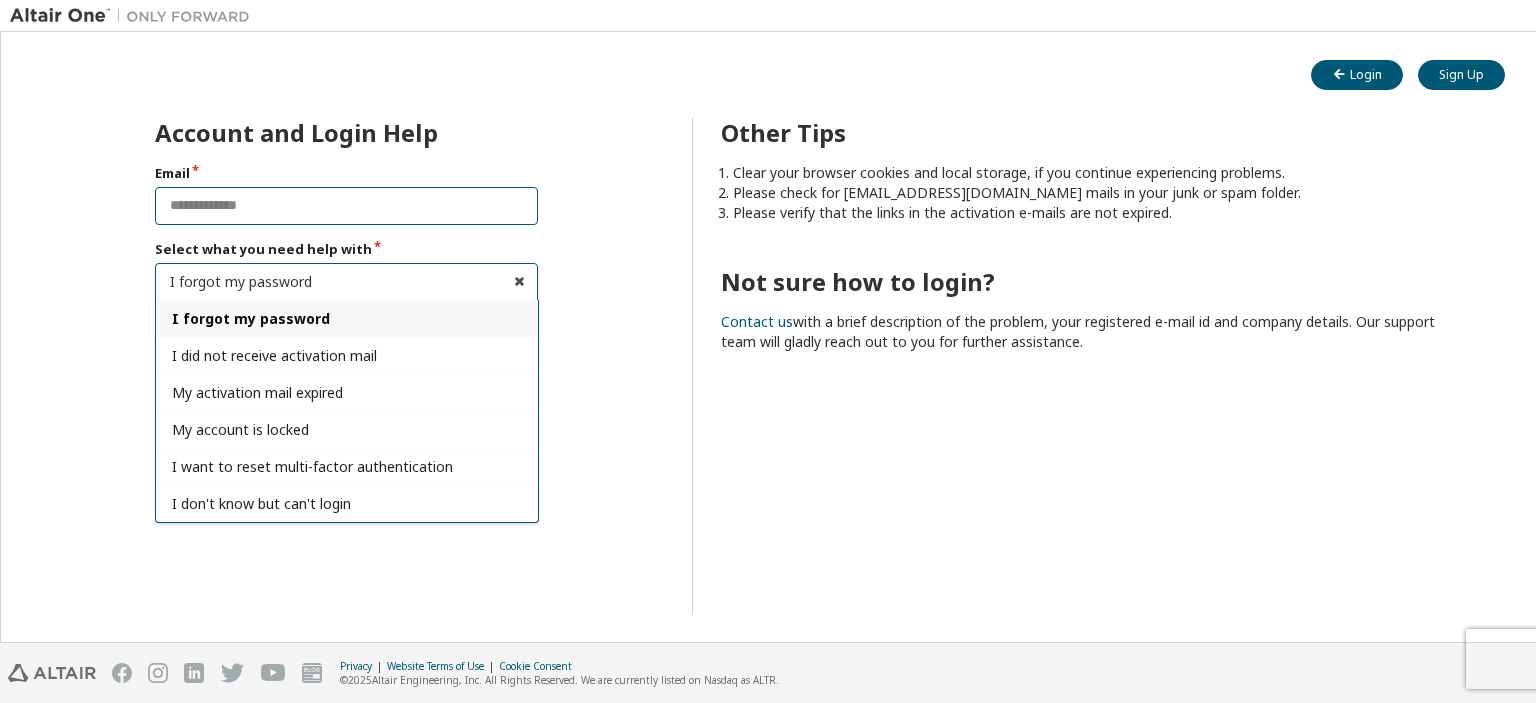 click at bounding box center [347, 206] 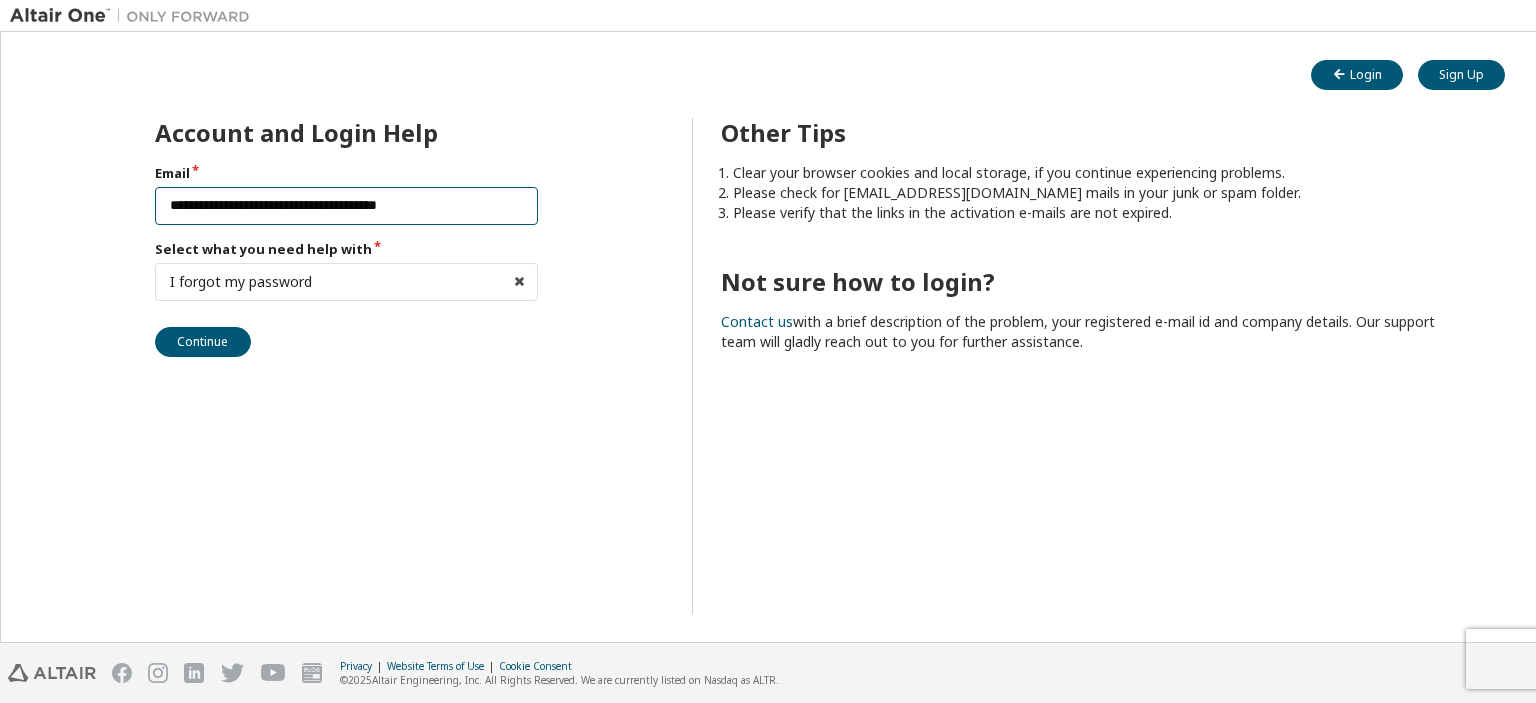 type on "**********" 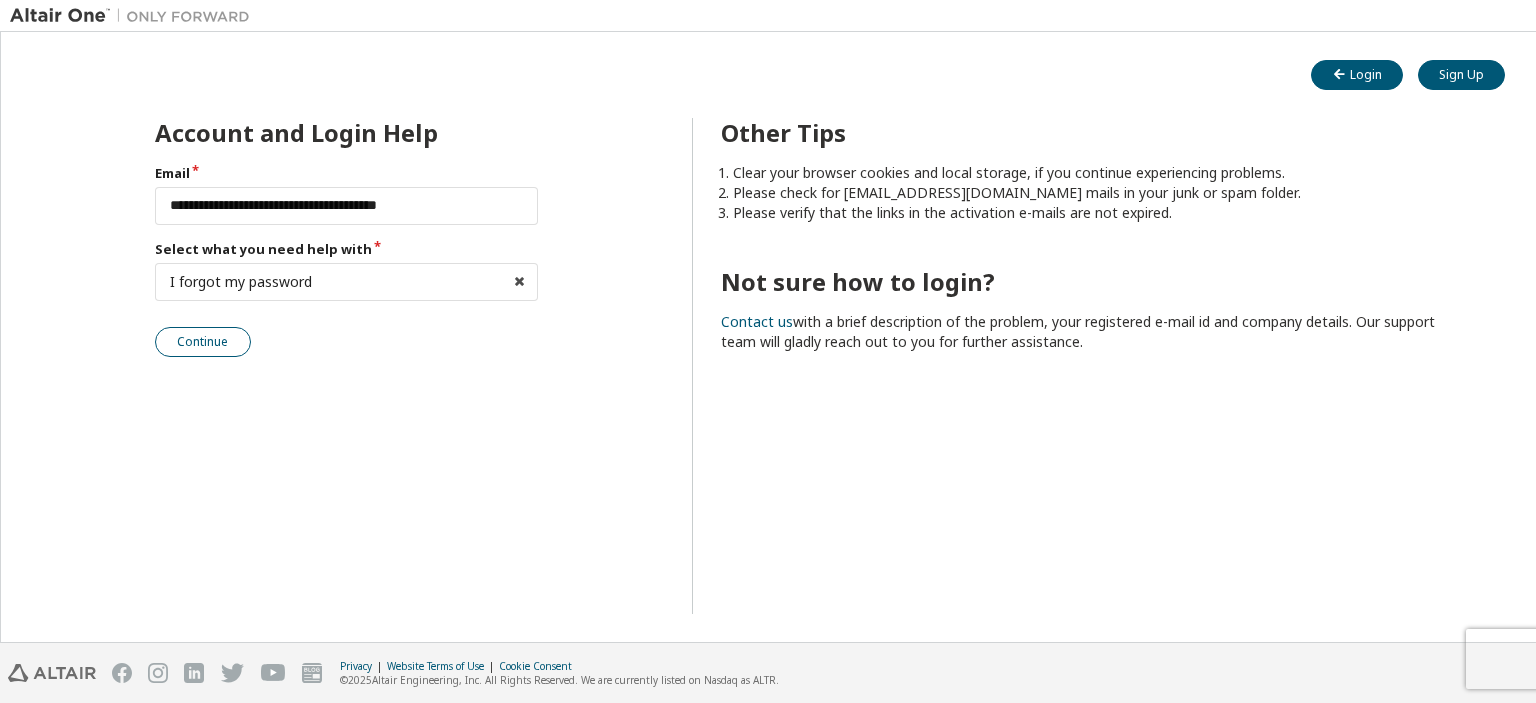 click on "Continue" at bounding box center [203, 342] 